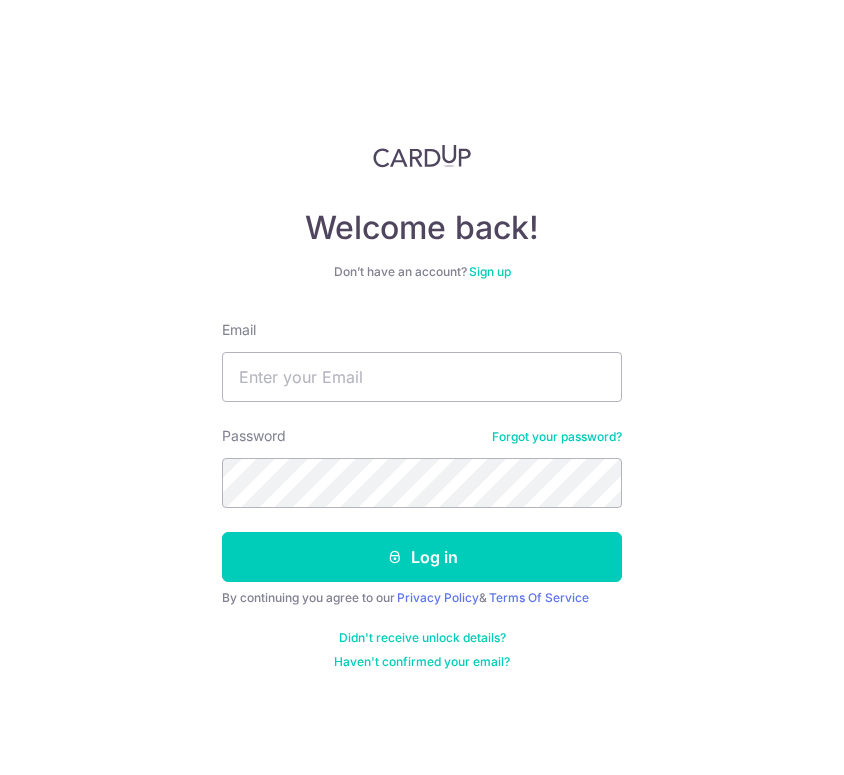 scroll, scrollTop: 0, scrollLeft: 0, axis: both 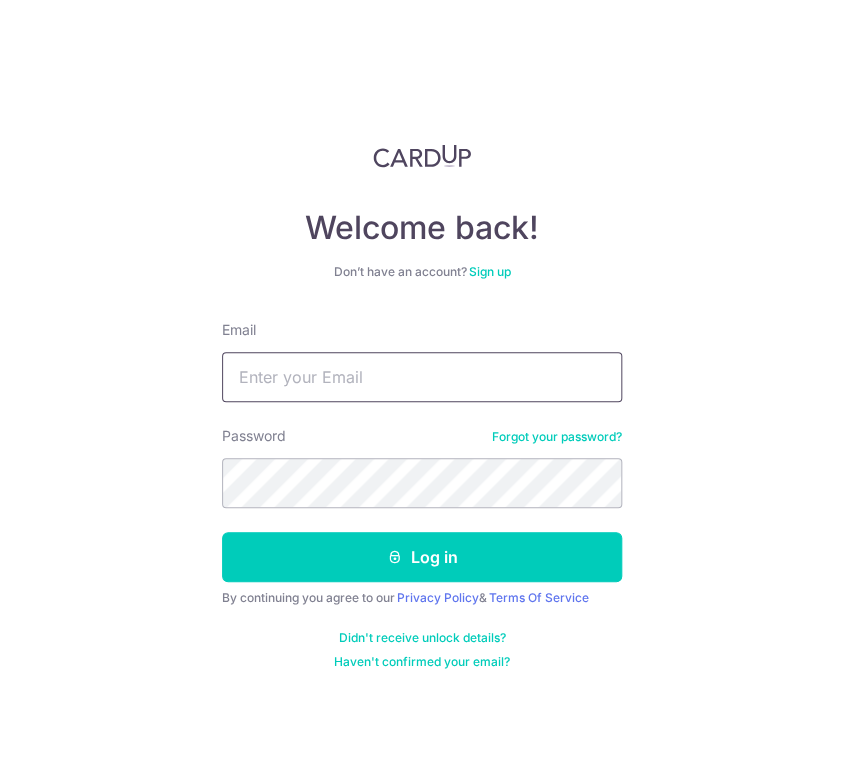 click on "Email" at bounding box center (422, 377) 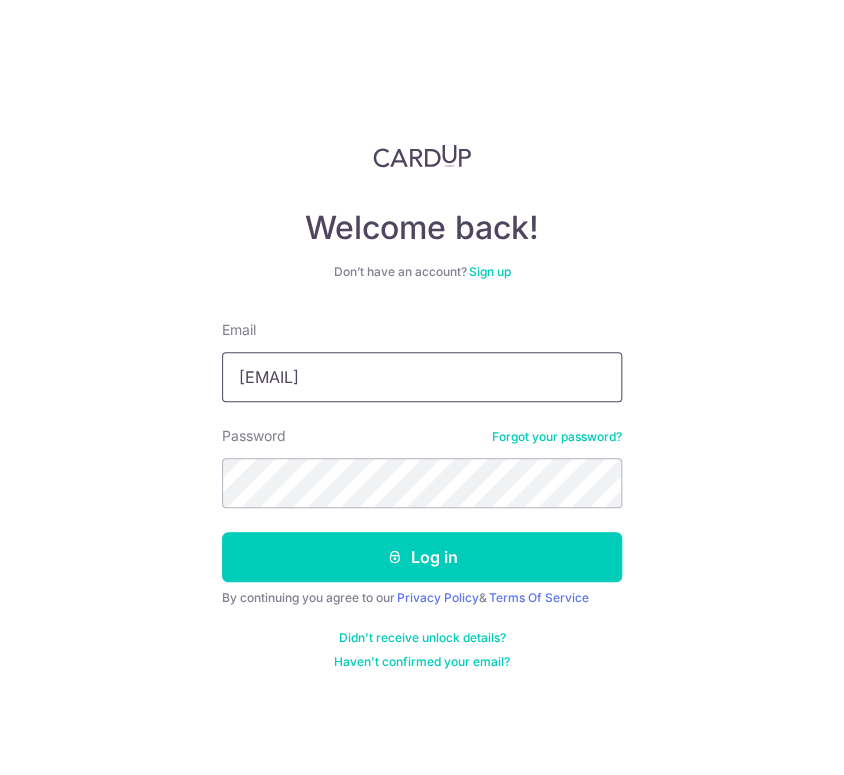 paste on "C@rDUP2025!!" 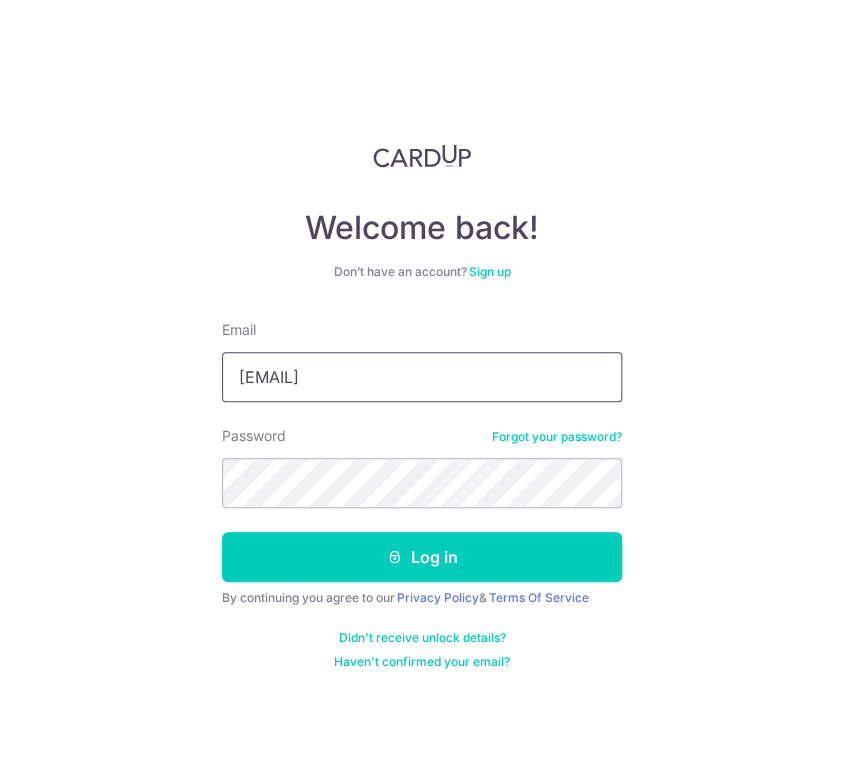 type on "sylvia_oh15@hotmail.com" 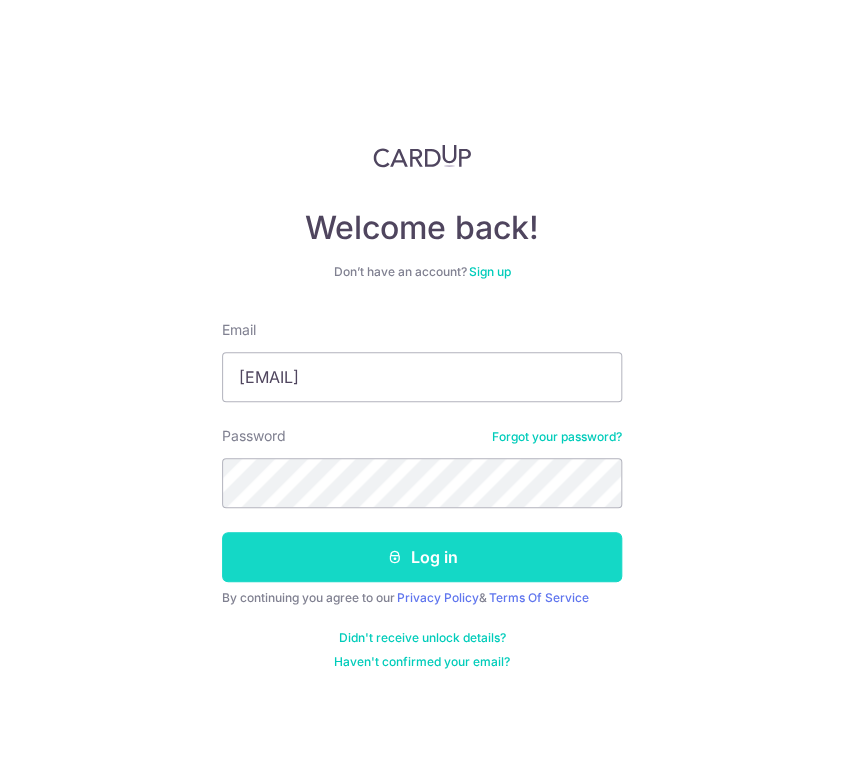 click on "Log in" at bounding box center [422, 557] 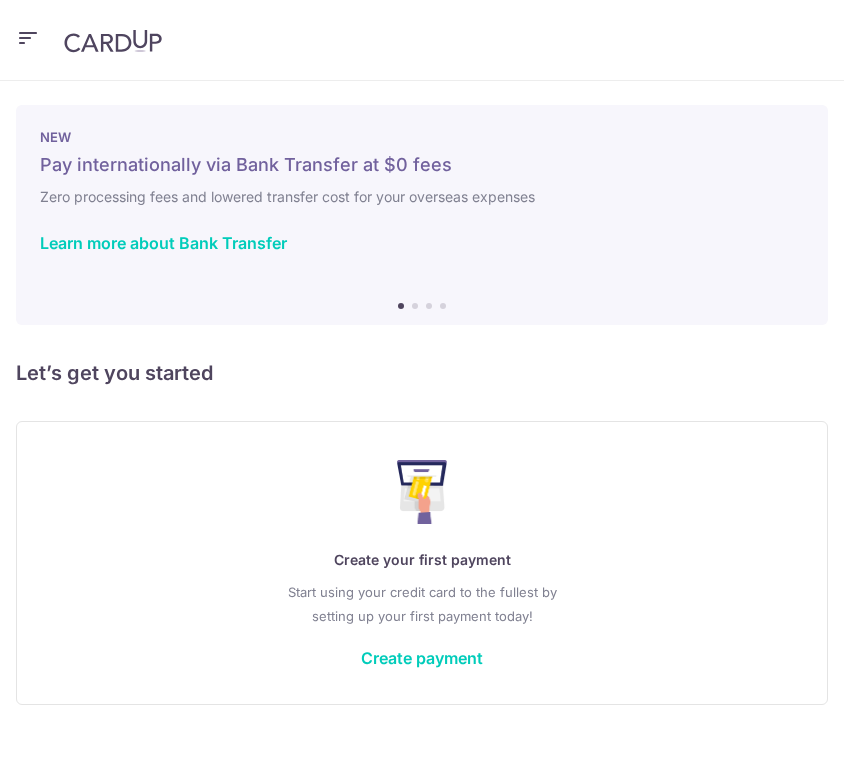scroll, scrollTop: 0, scrollLeft: 0, axis: both 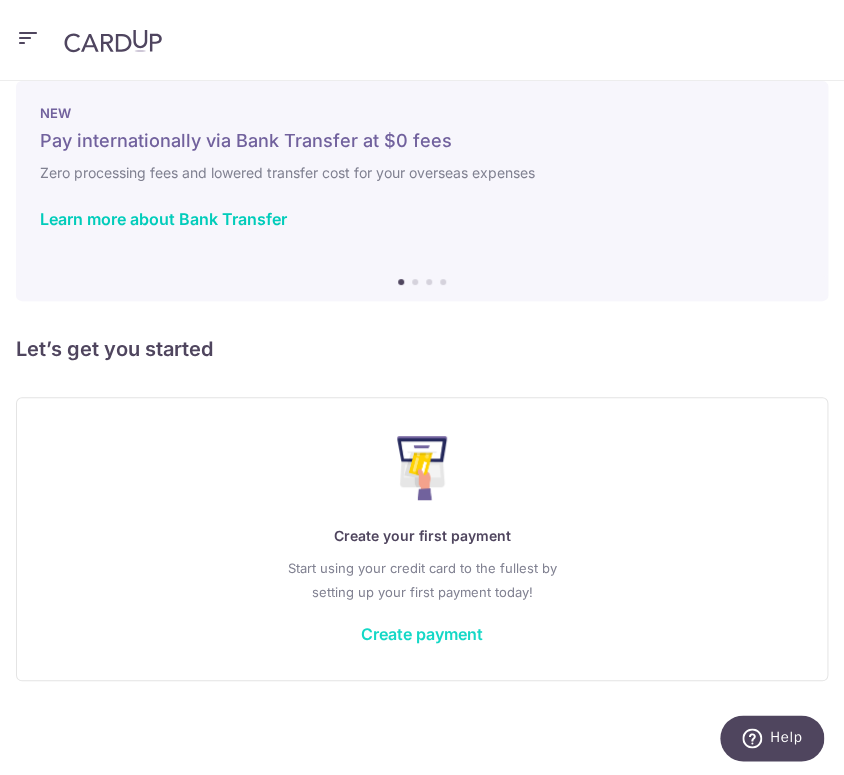 click on "Create payment" at bounding box center (422, 634) 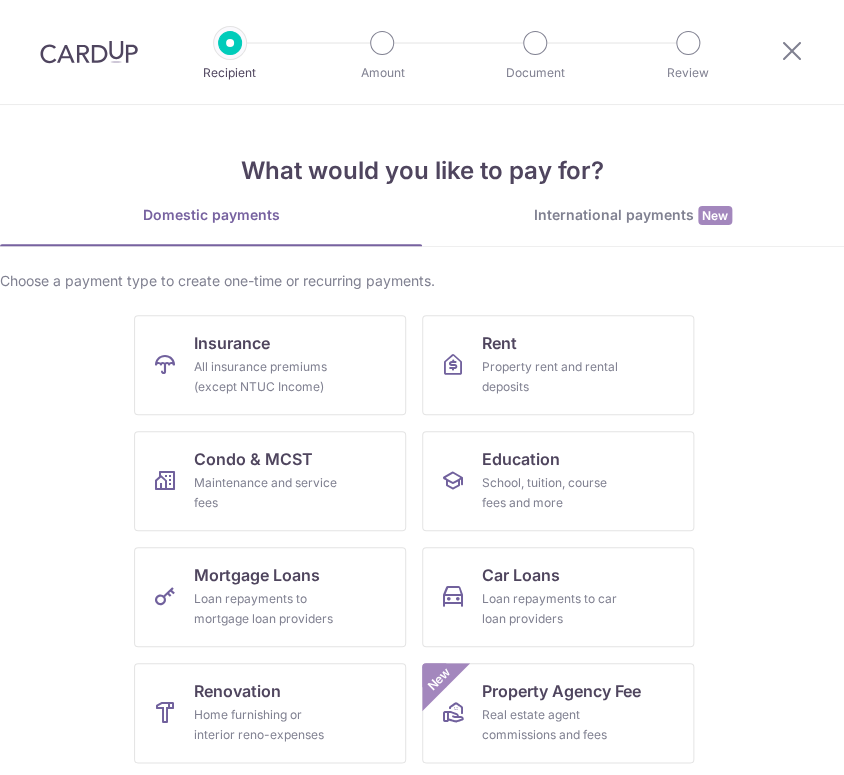 scroll, scrollTop: 0, scrollLeft: 0, axis: both 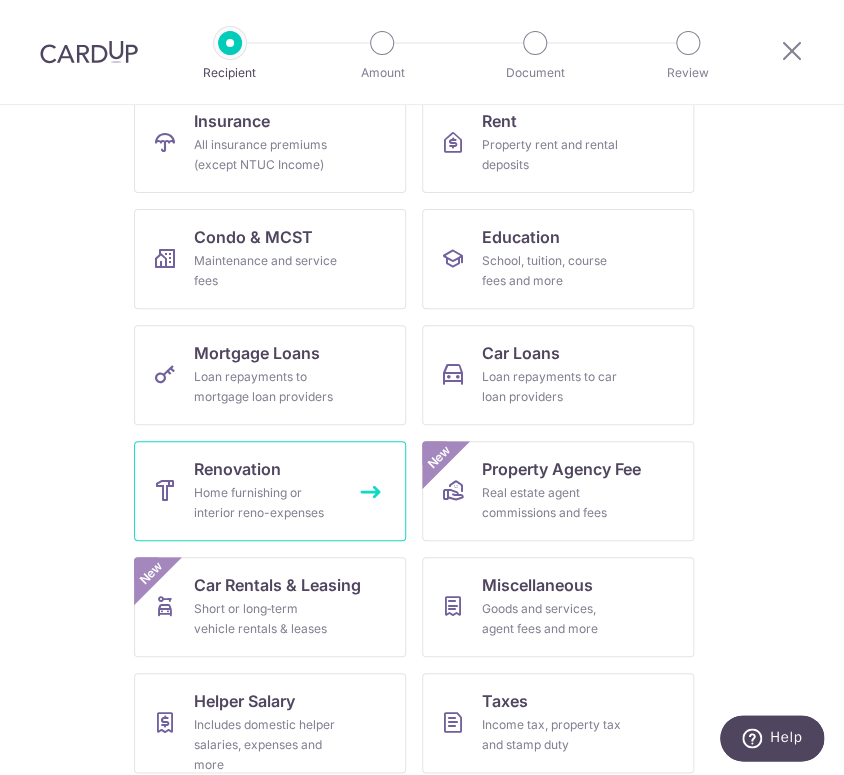 click on "Home furnishing or interior reno-expenses" at bounding box center (266, 503) 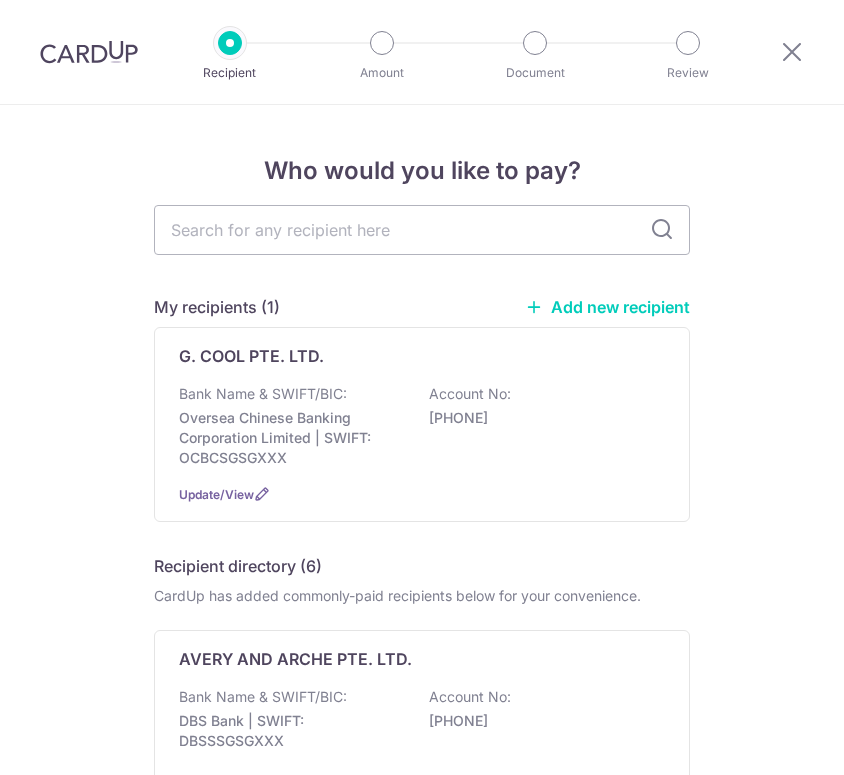scroll, scrollTop: 0, scrollLeft: 0, axis: both 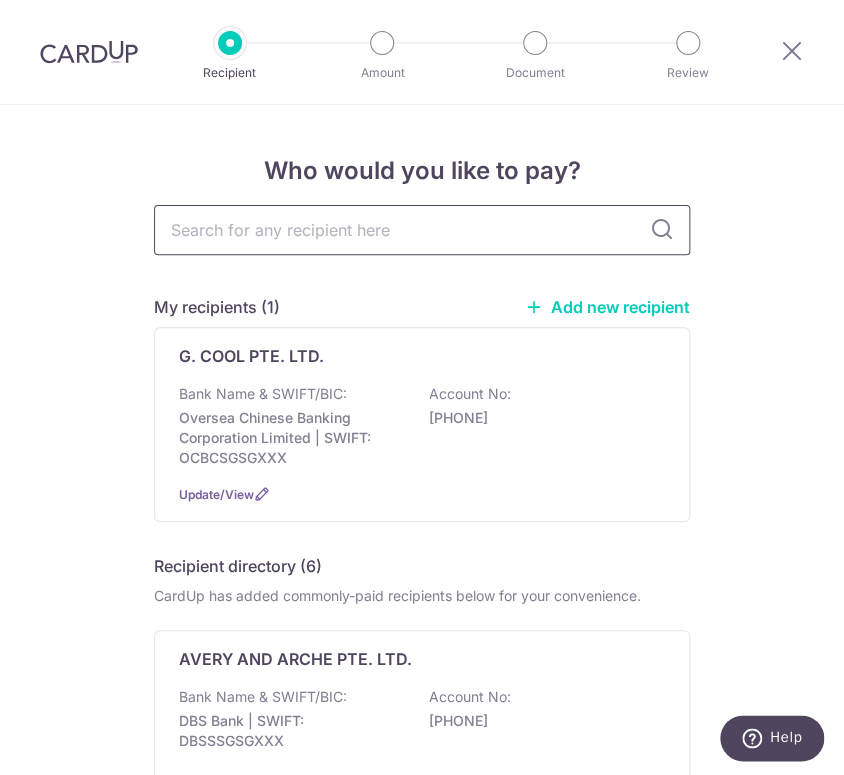 click at bounding box center [422, 230] 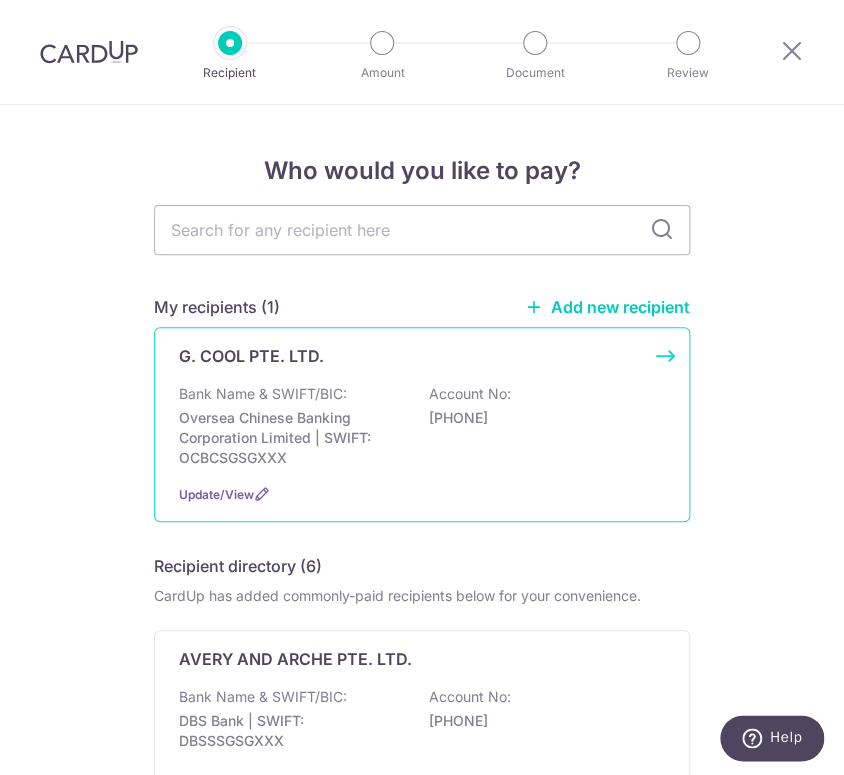 click on "Bank Name & SWIFT/BIC:
Oversea Chinese Banking Corporation Limited | SWIFT: OCBCSGSGXXX
Account No:
712398536001" at bounding box center [422, 426] 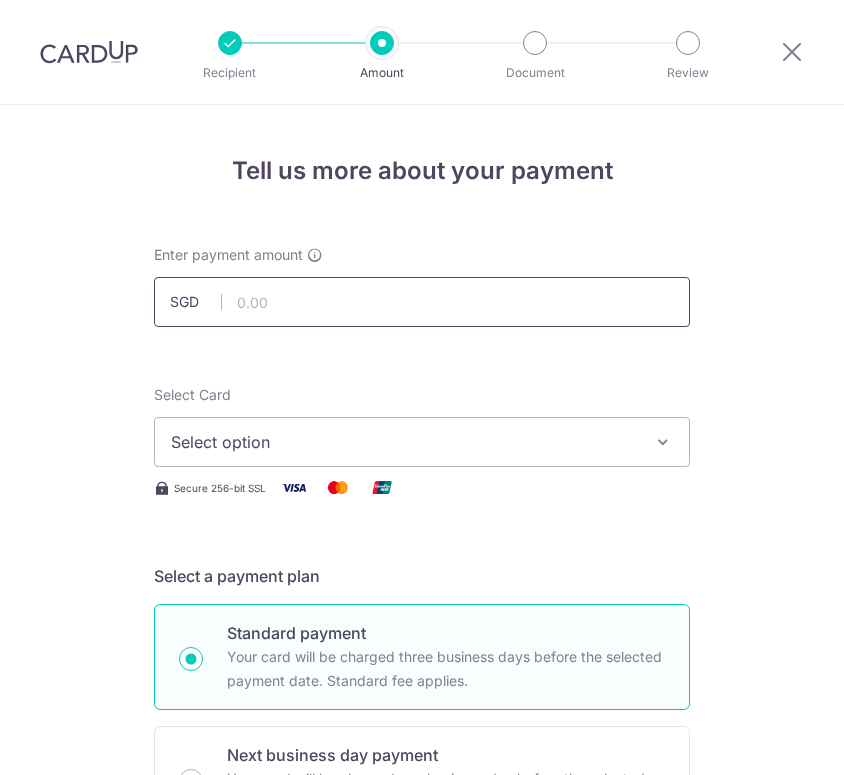 scroll, scrollTop: 0, scrollLeft: 0, axis: both 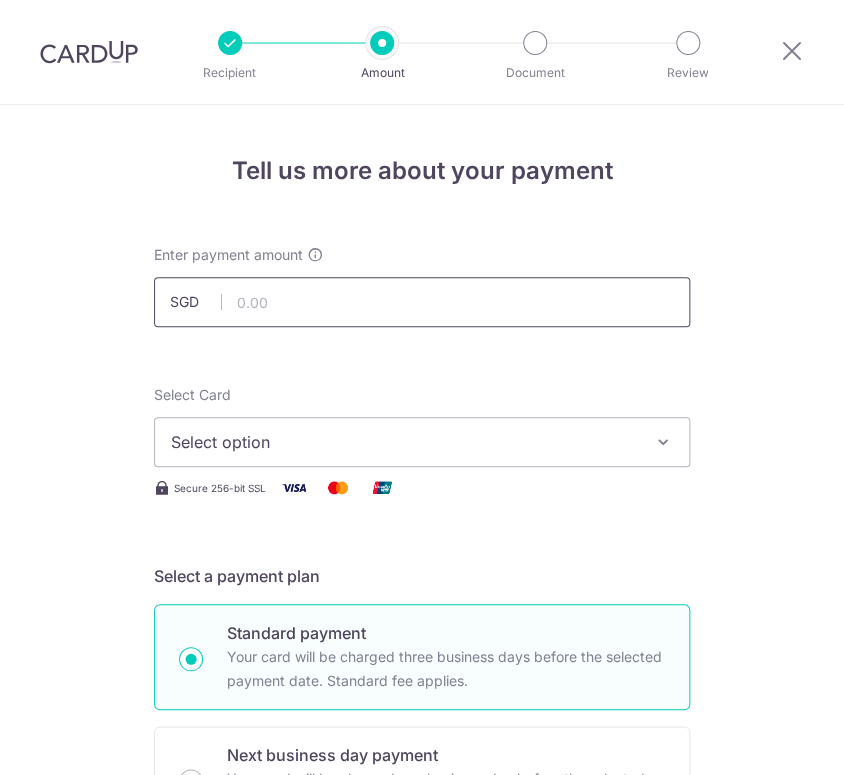 click at bounding box center (422, 302) 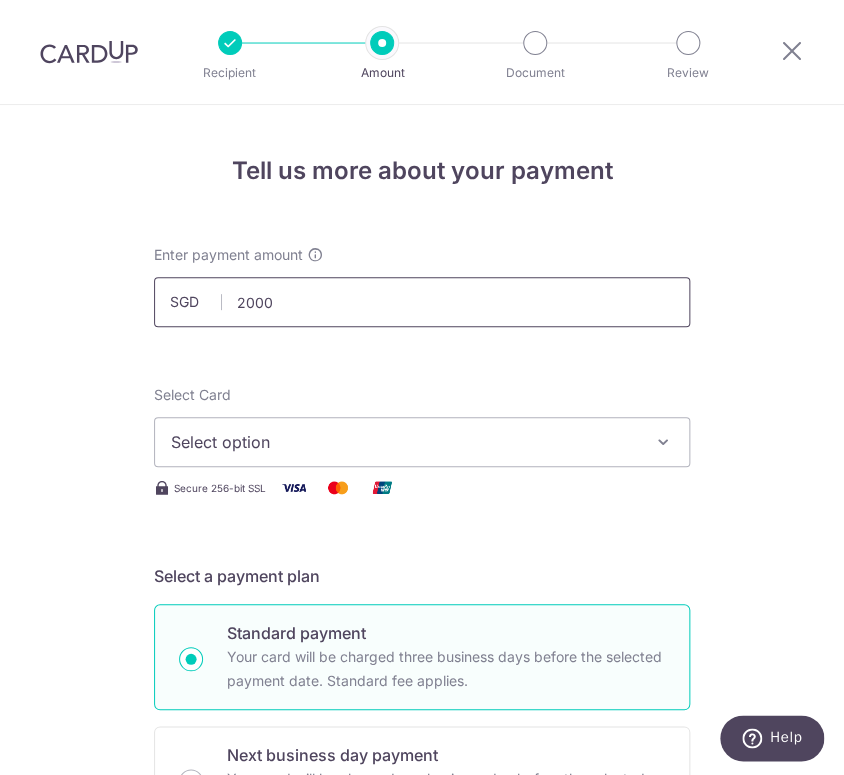 type on "2,000.00" 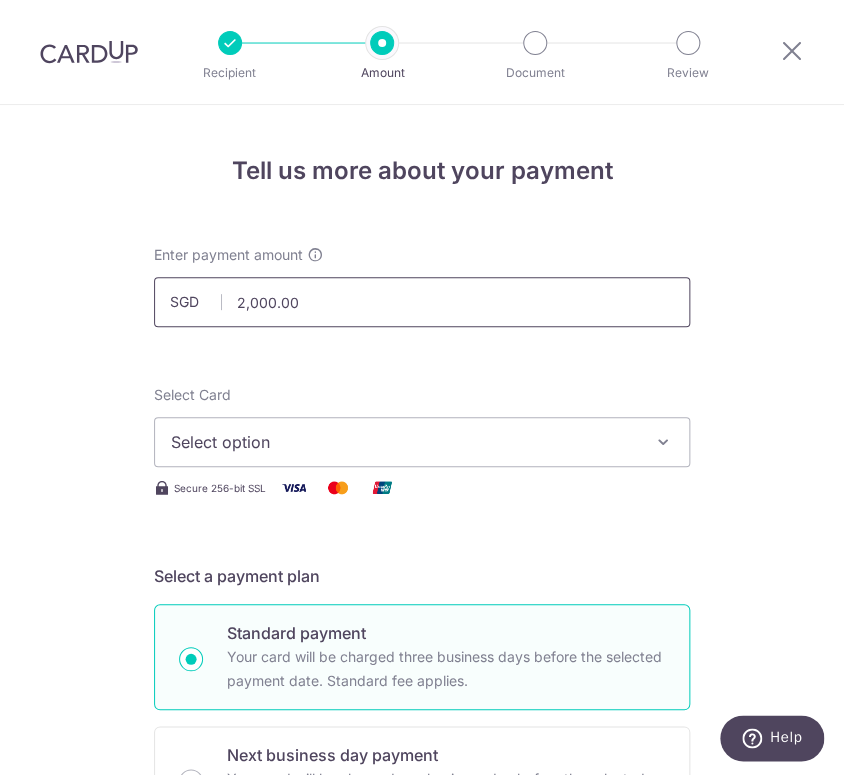 type 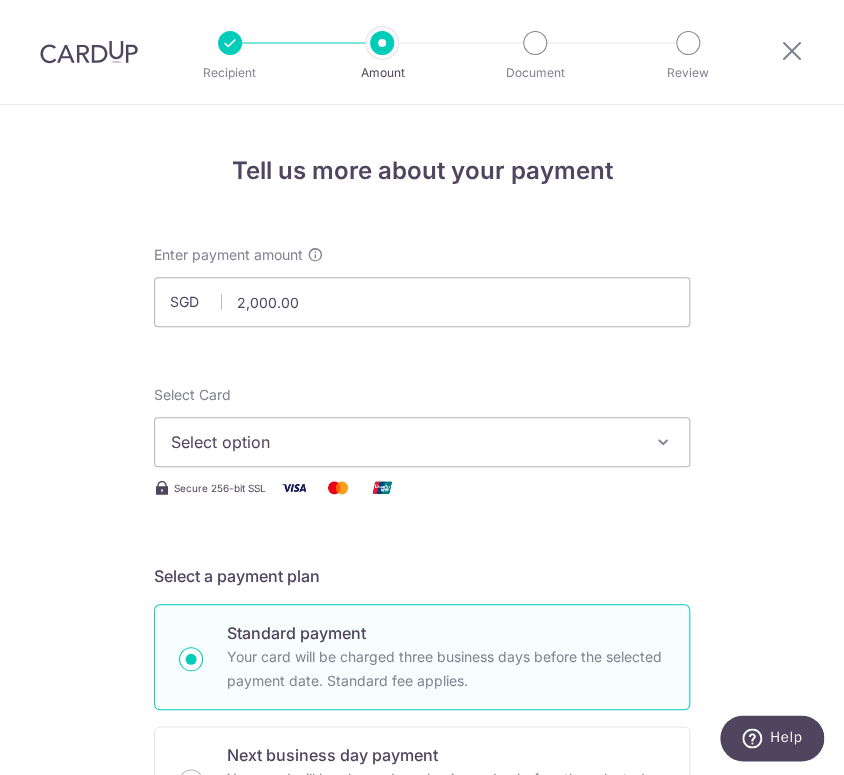 click on "Select option" at bounding box center (404, 442) 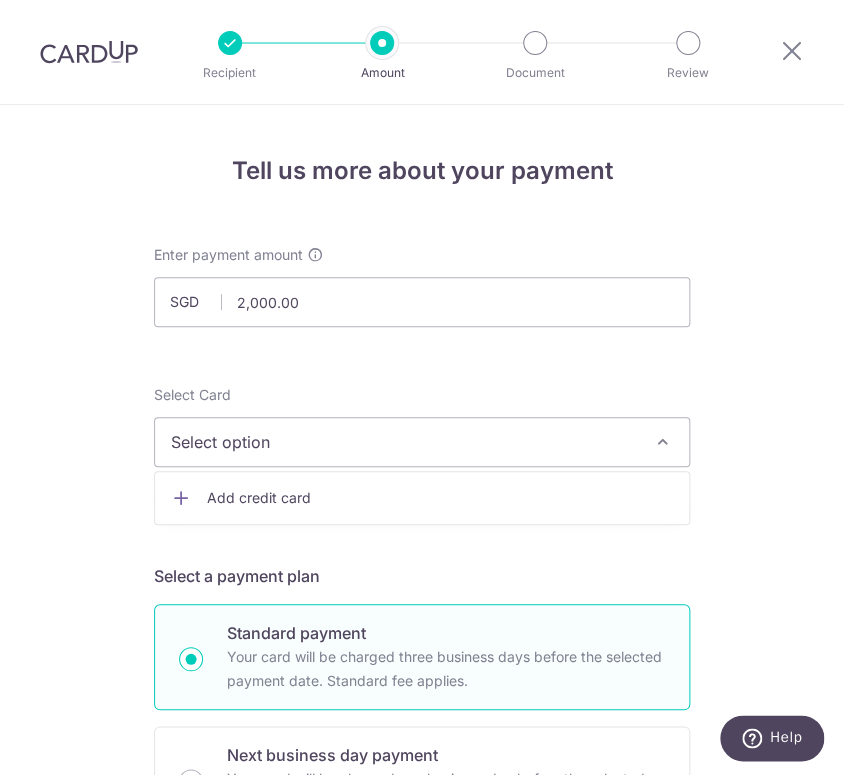 click on "Add credit card" at bounding box center [422, 498] 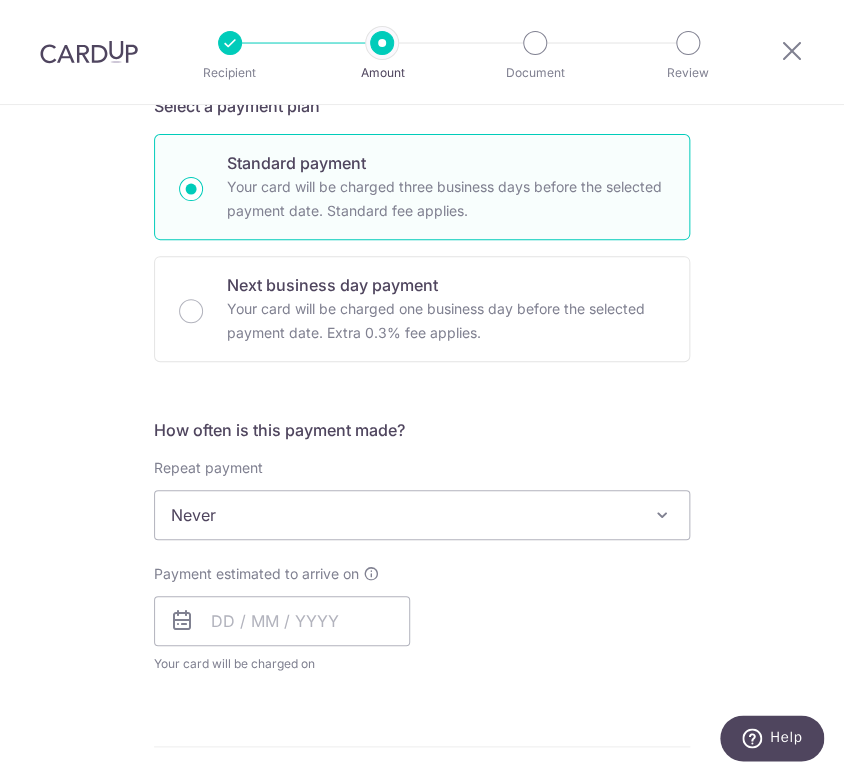 scroll, scrollTop: 1000, scrollLeft: 0, axis: vertical 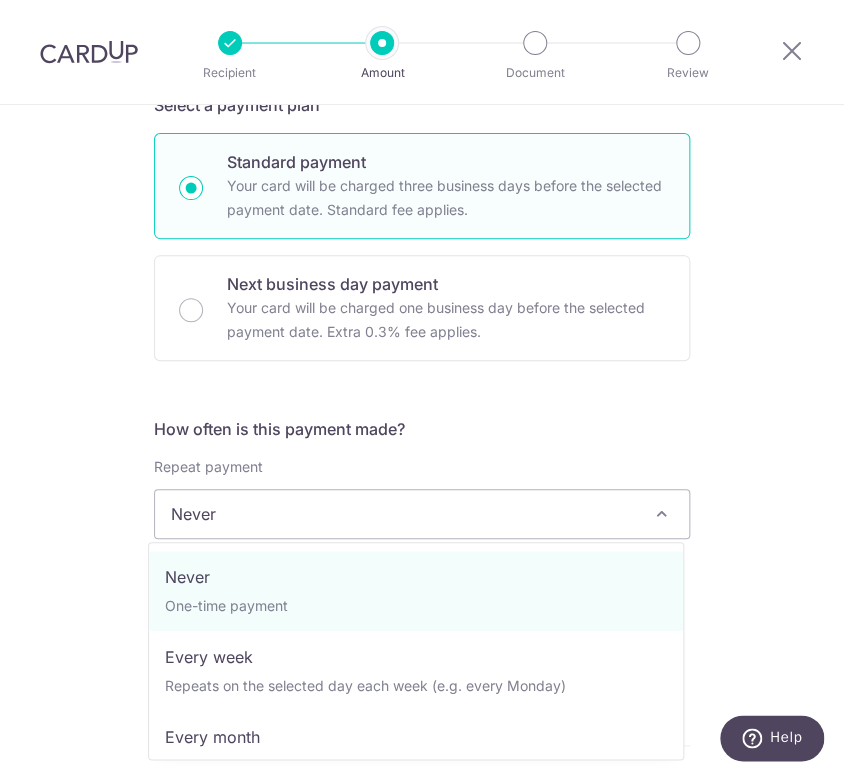 click on "Never" at bounding box center (422, 514) 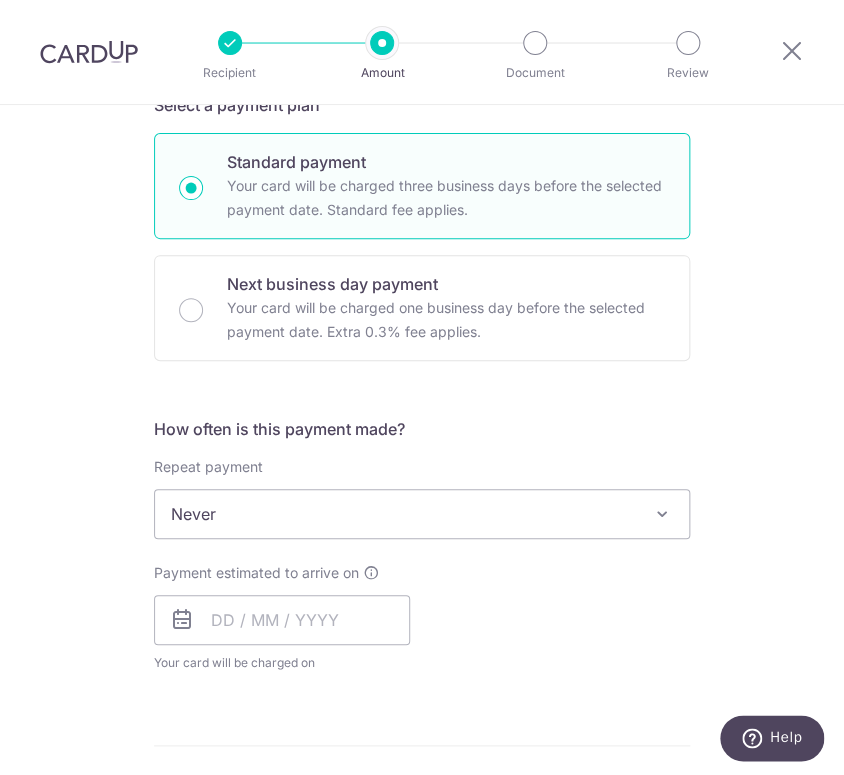 click on "Never" at bounding box center [422, 514] 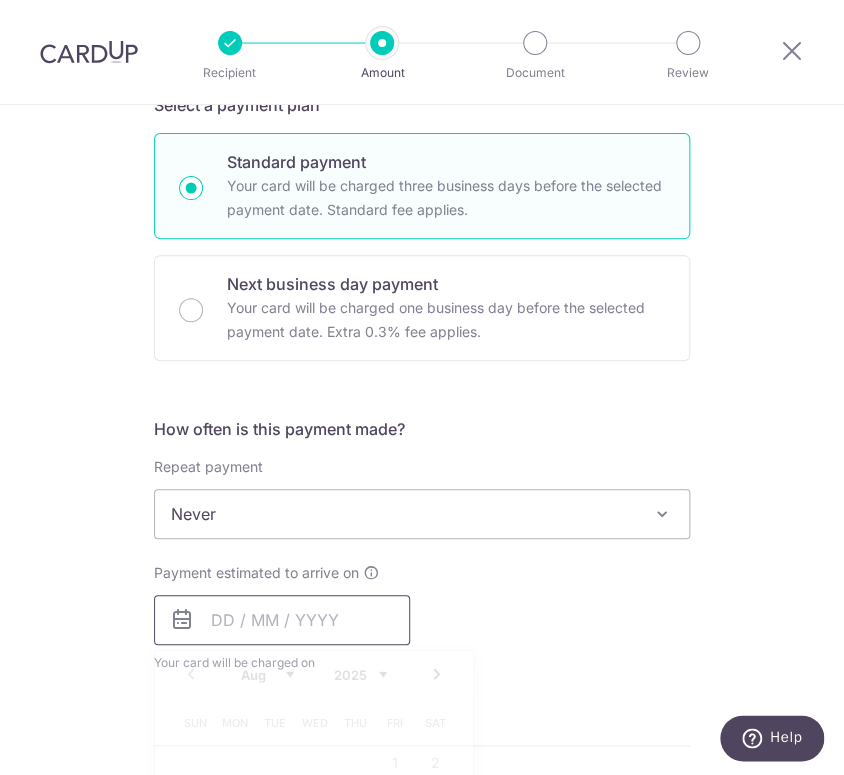 click at bounding box center (282, 620) 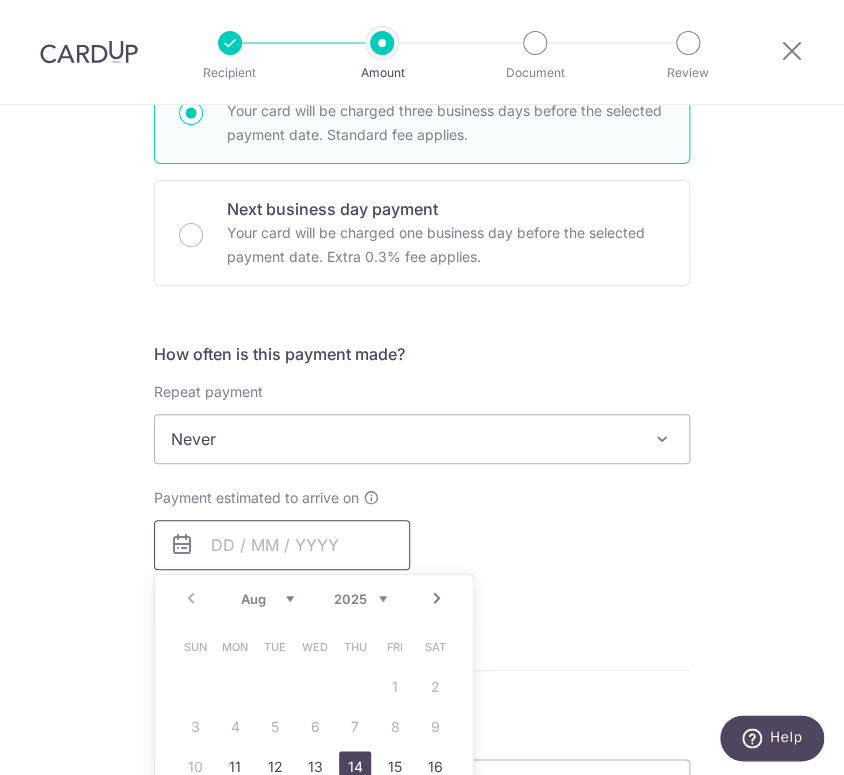 scroll, scrollTop: 1222, scrollLeft: 0, axis: vertical 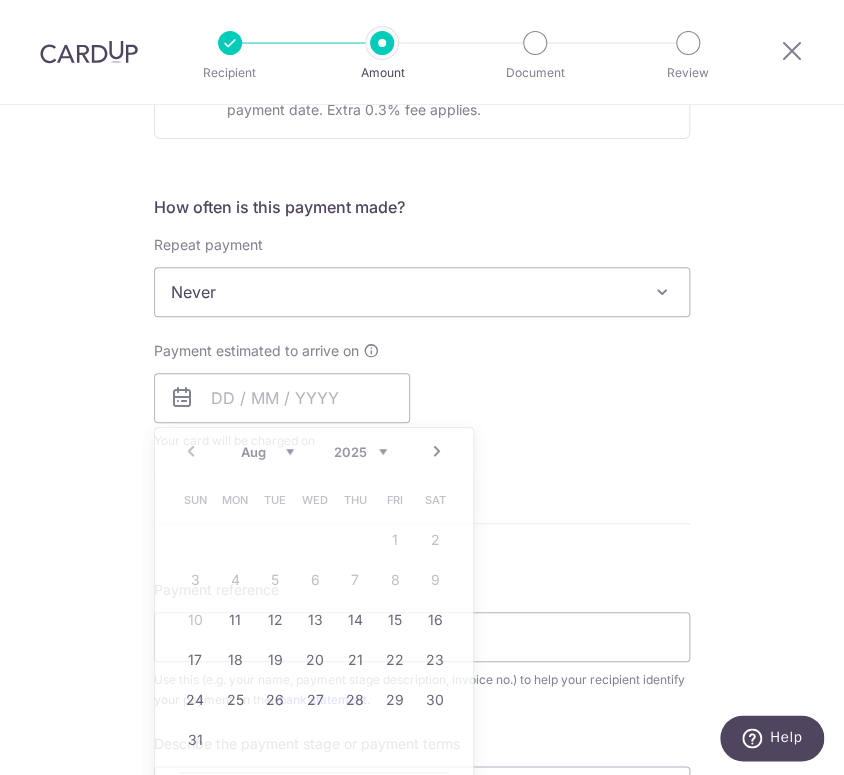 click on "Enter payment amount
SGD
2,000.00
2000.00
Select Card
Add new card
Add credit card
Secure 256-bit SSL
Text
New card details
Card
Secure 256-bit SSL
All American Express Cards are not supported for this payment type." at bounding box center [422, 146] 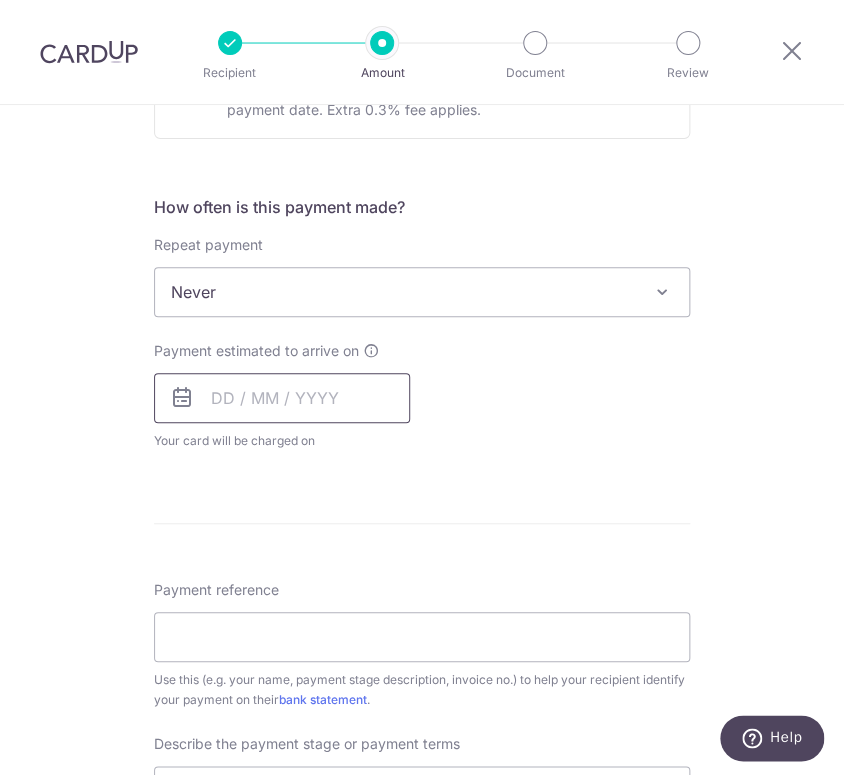 click at bounding box center (282, 398) 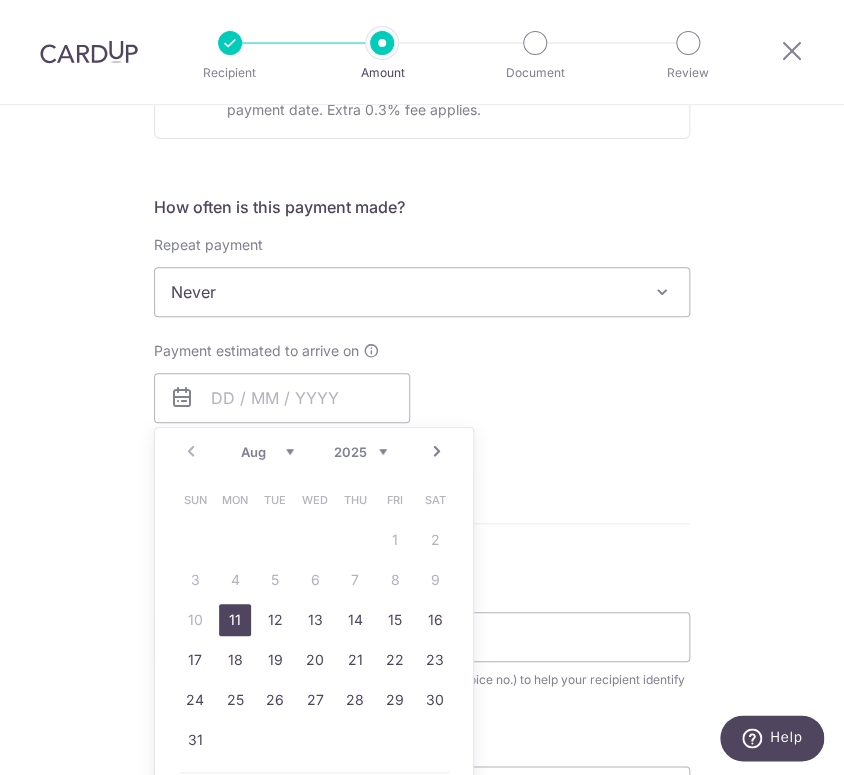 click on "11" at bounding box center [235, 620] 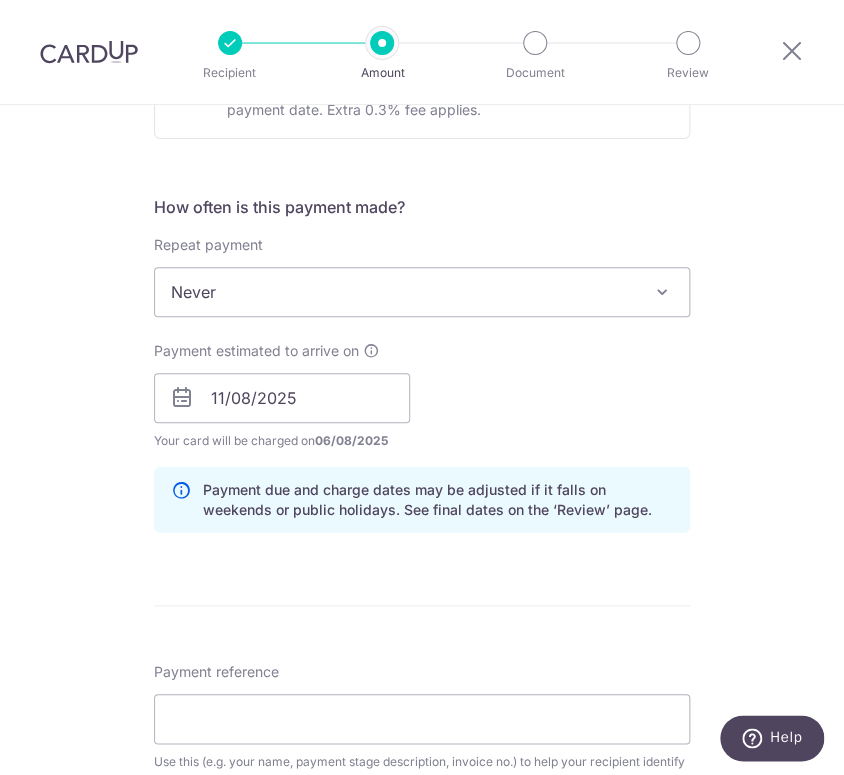 click on "Payment estimated to arrive on
[DATE]
Prev Next Aug Sep Oct Nov Dec 2025 2026 2027 2028 2029 2030 2031 2032 2033 2034 2035 Sun Mon Tue Wed Thu Fri Sat           1 2 3 4 5 6 7 8 9 10 11 12 13 14 15 16 17 18 19 20 21 22 23 24 25 26 27 28 29 30 31
Your card will be charged on  [DATE]  for the first payment
* If your payment is funded by  9:00am SGT on Thursday [DATE]
[DATE]
No. of Payments" at bounding box center [422, 396] 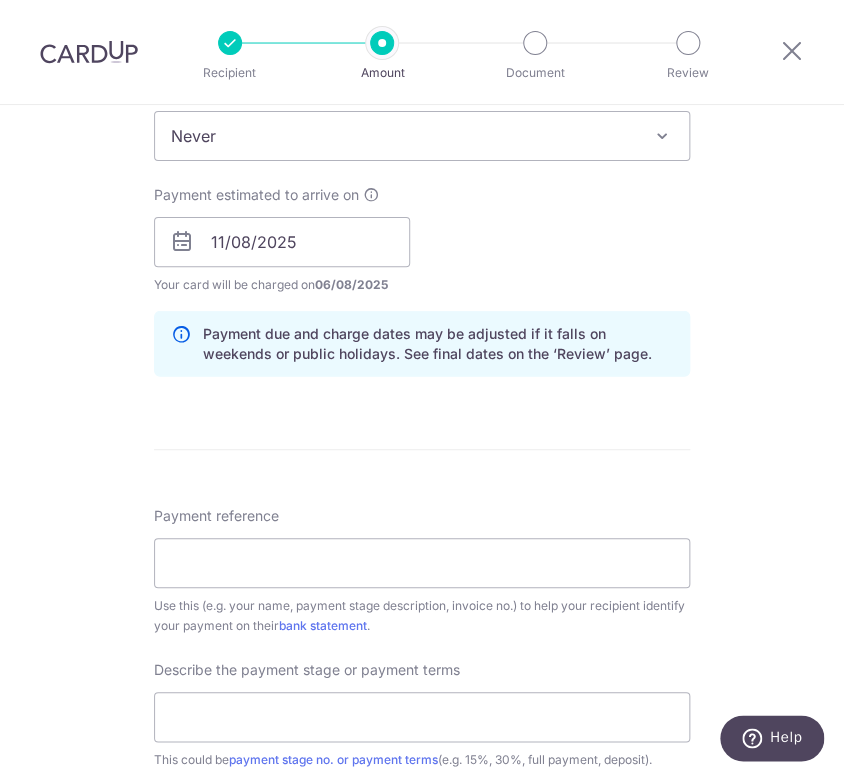 scroll, scrollTop: 1555, scrollLeft: 0, axis: vertical 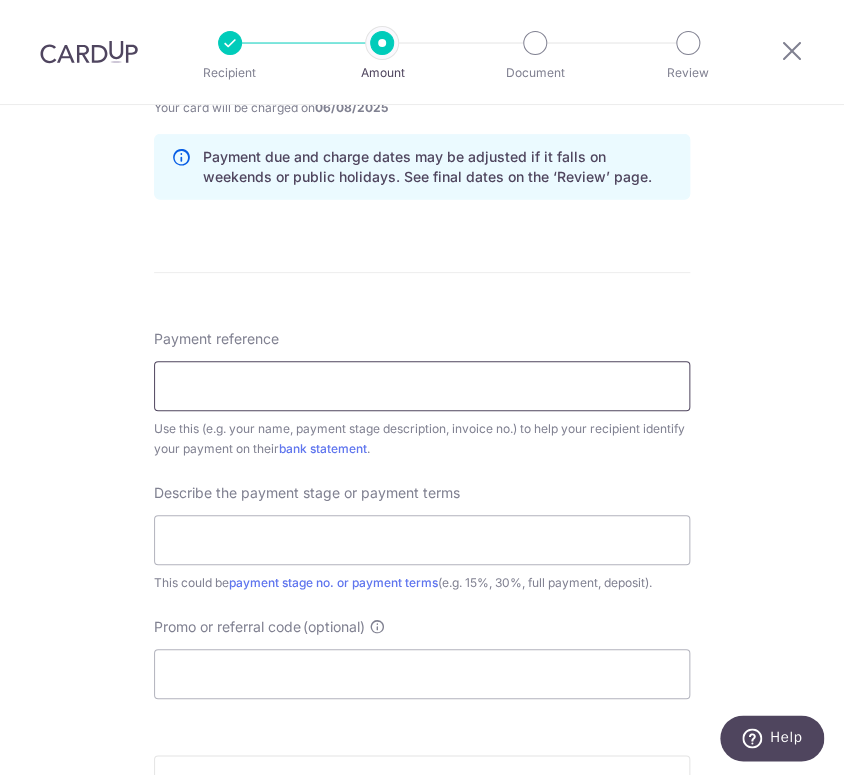 click on "Payment reference" at bounding box center [422, 386] 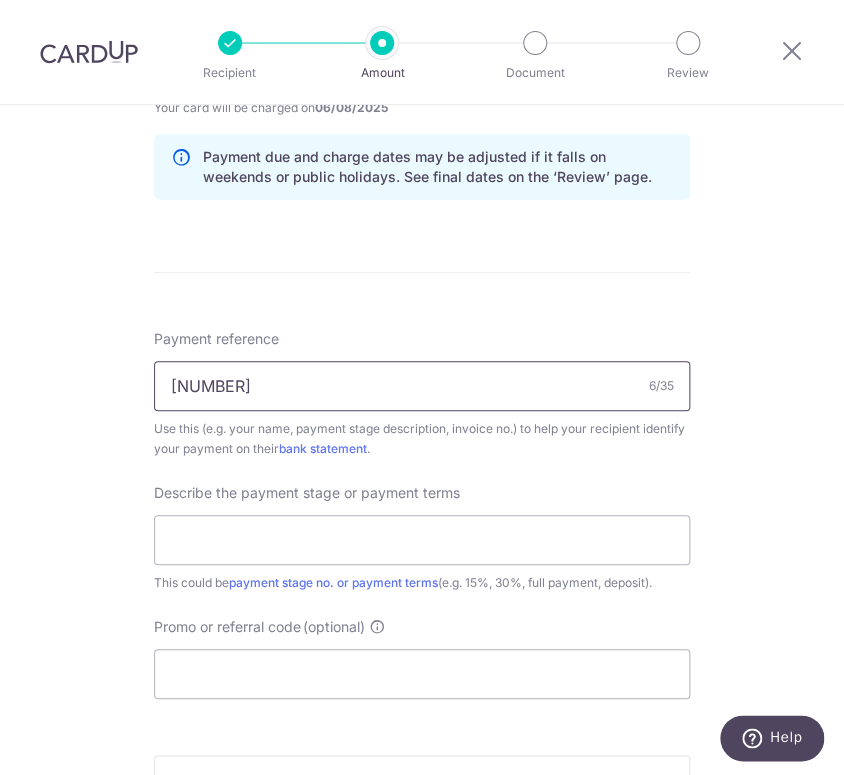 type on "[NUMBER]" 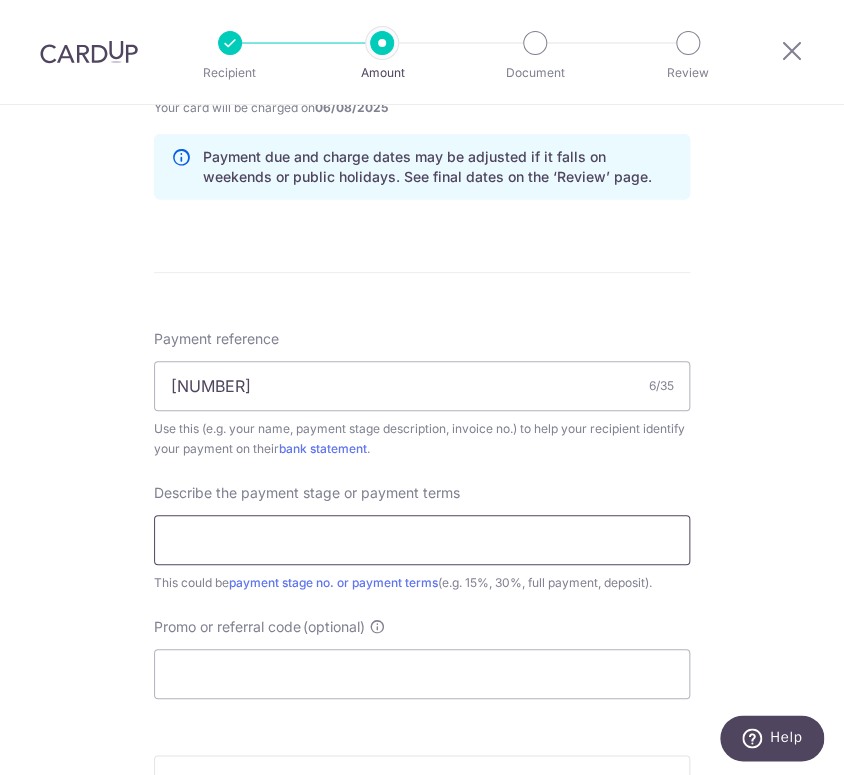 click at bounding box center [422, 540] 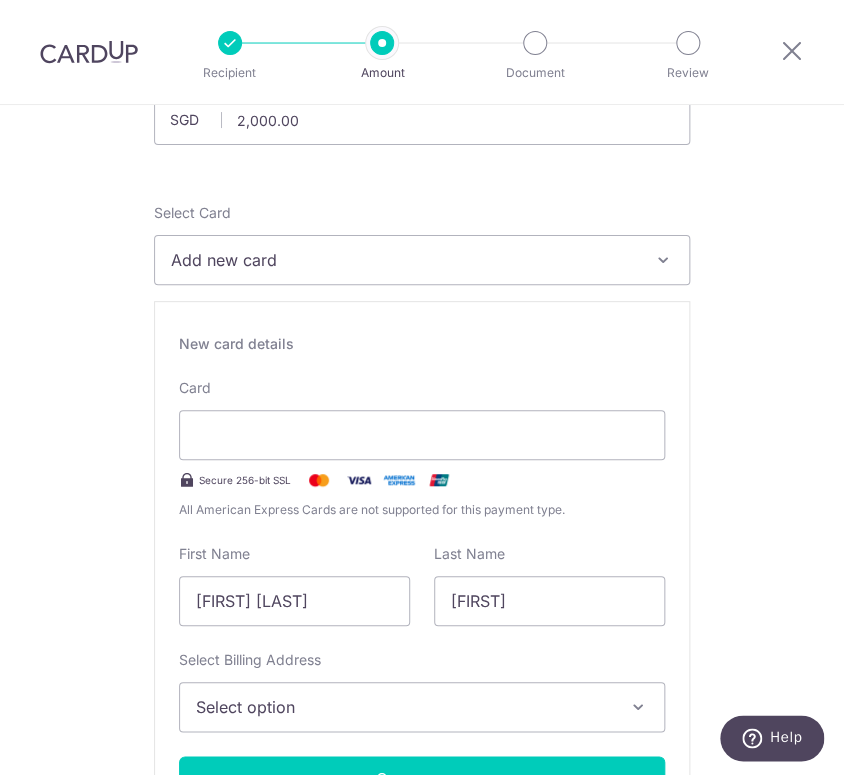 scroll, scrollTop: 112, scrollLeft: 0, axis: vertical 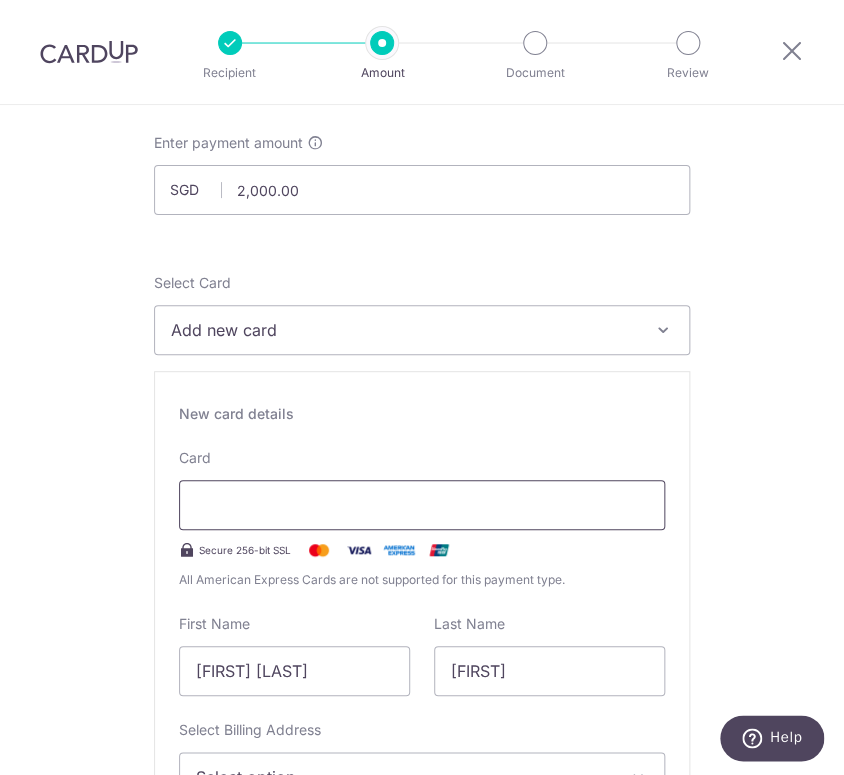 type on "Aircon Payment" 